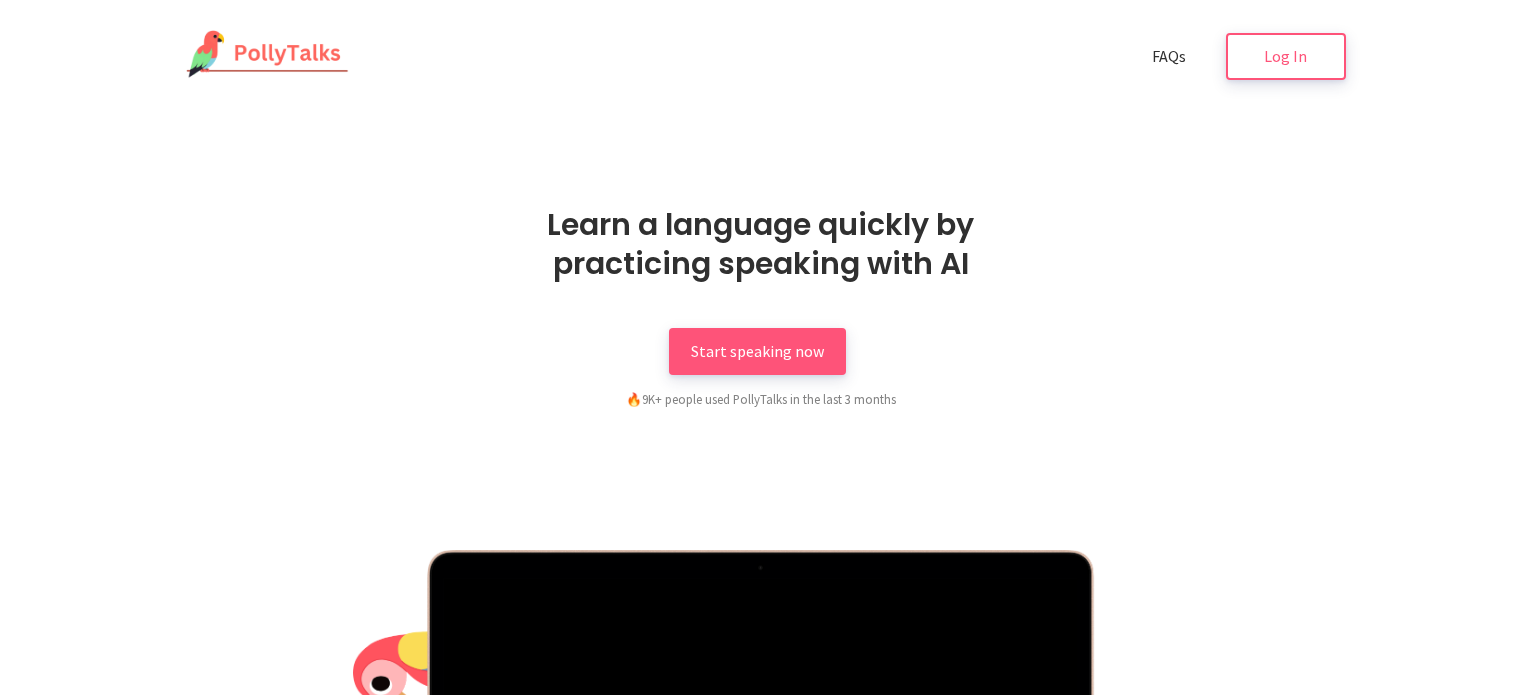scroll, scrollTop: 0, scrollLeft: 0, axis: both 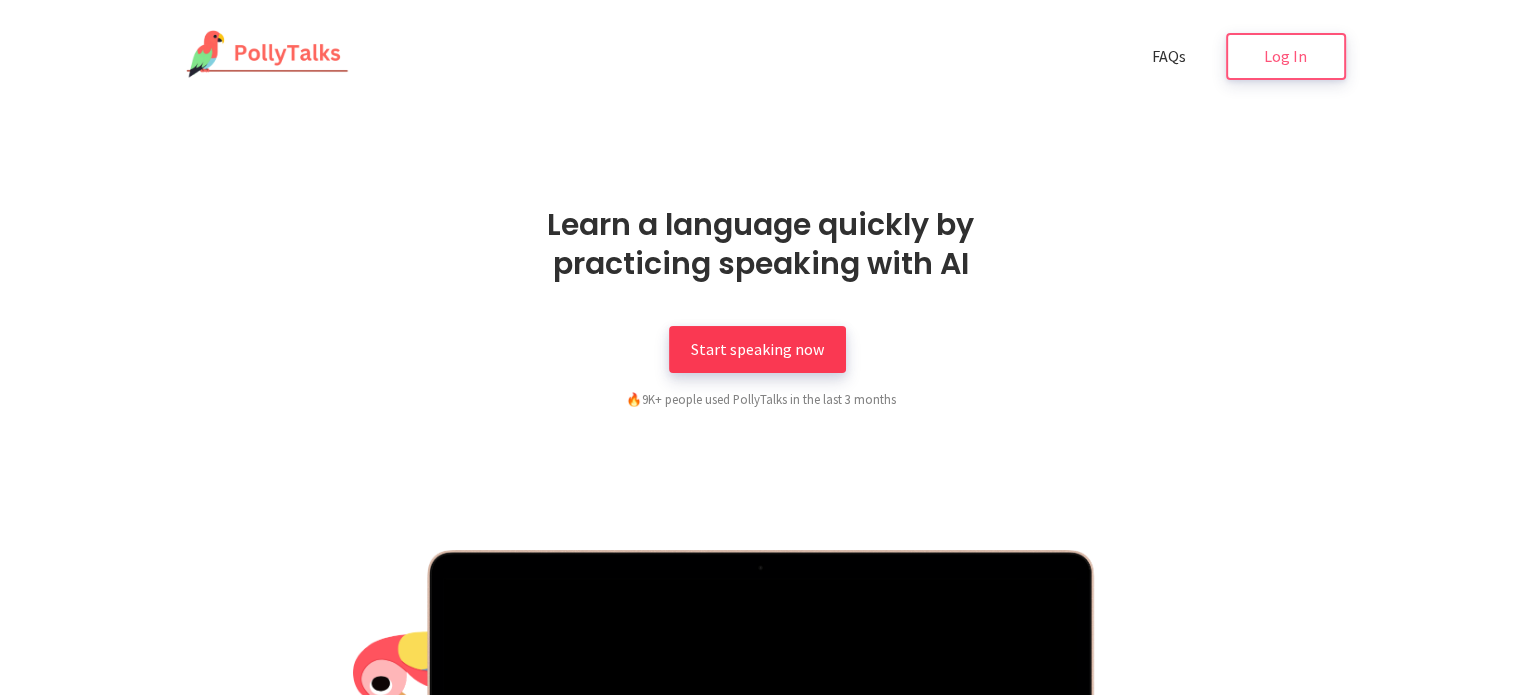 click on "Start speaking now" at bounding box center [757, 349] 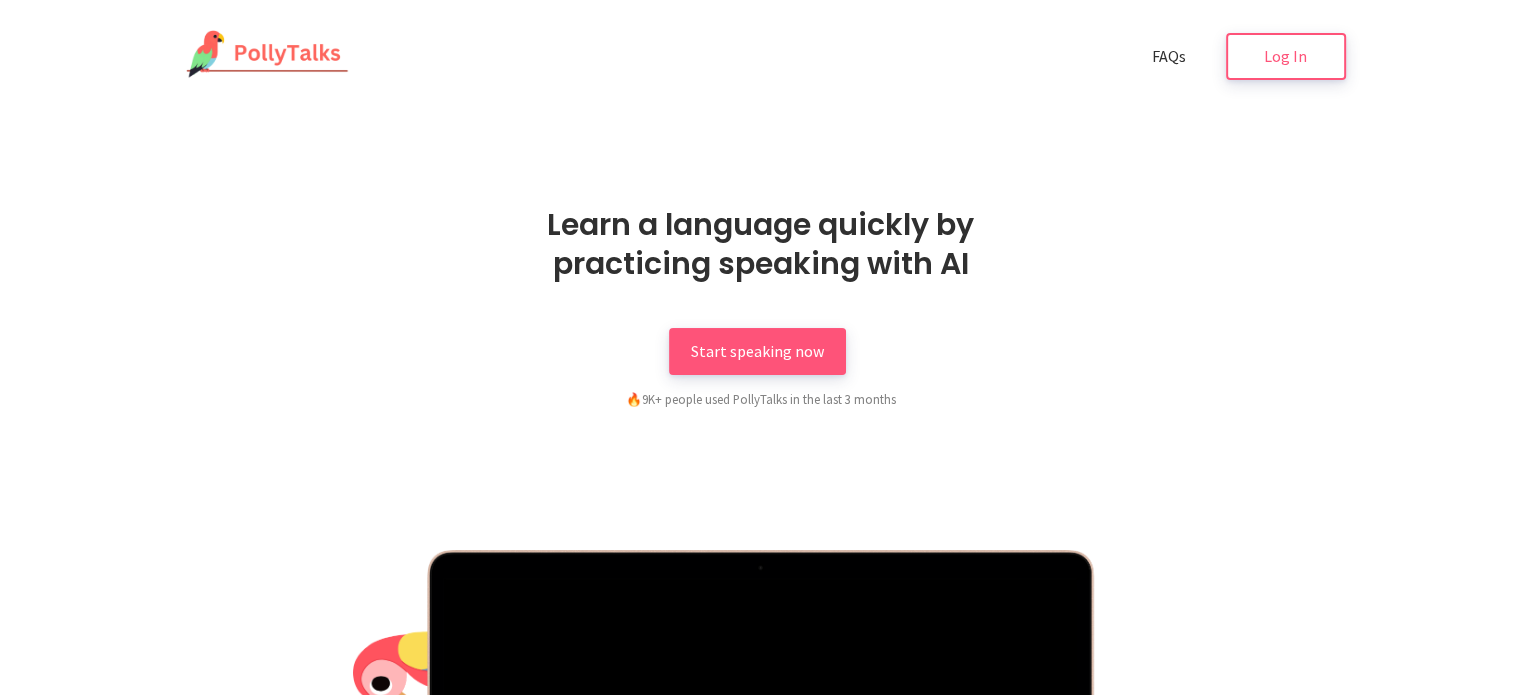 click at bounding box center (263, 55) 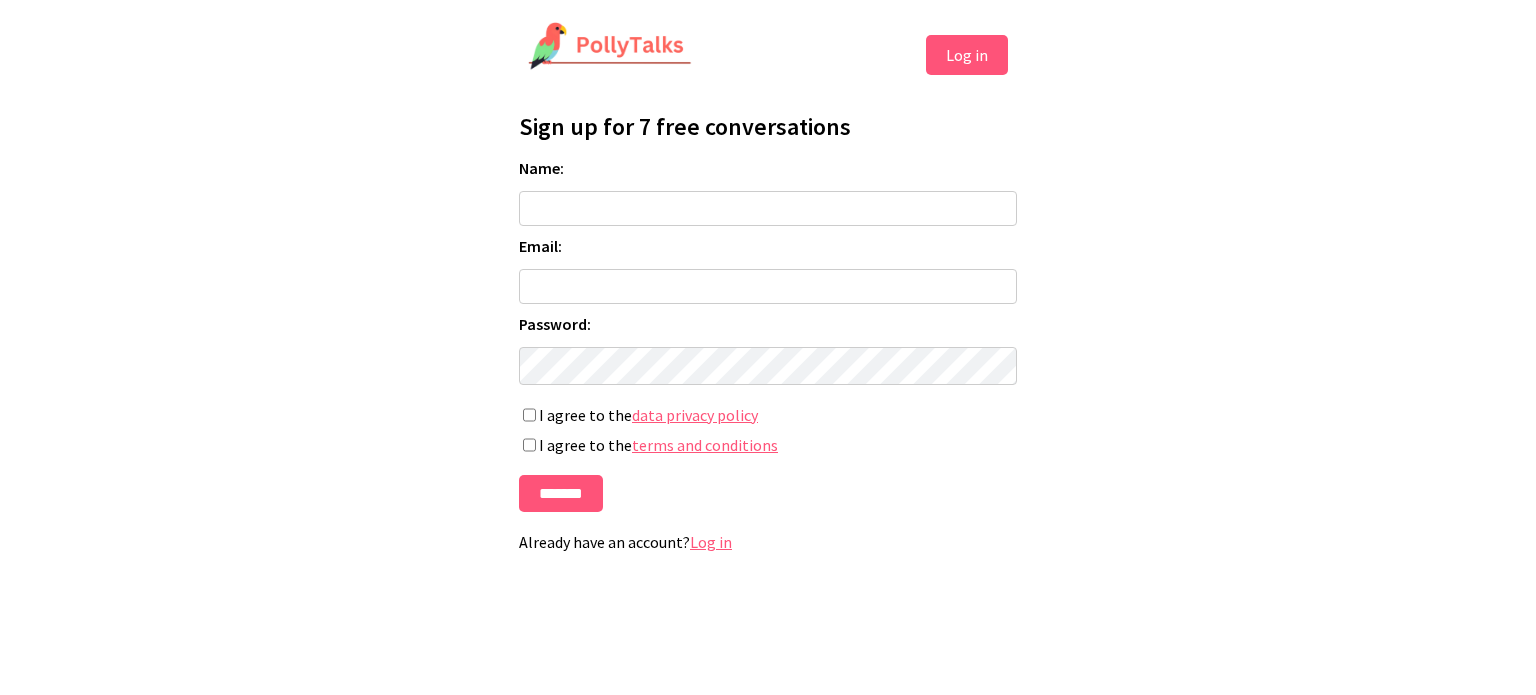 scroll, scrollTop: 0, scrollLeft: 0, axis: both 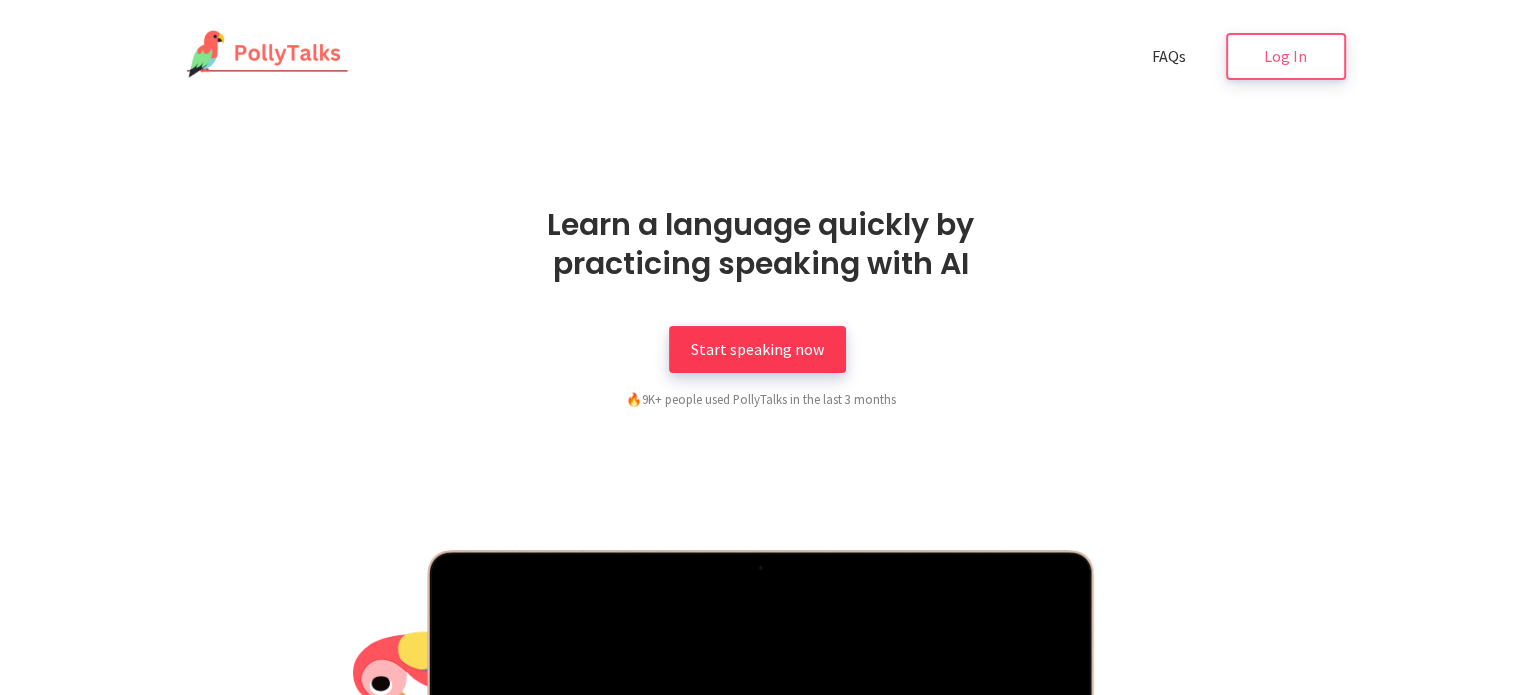 click on "Start speaking now" at bounding box center [757, 349] 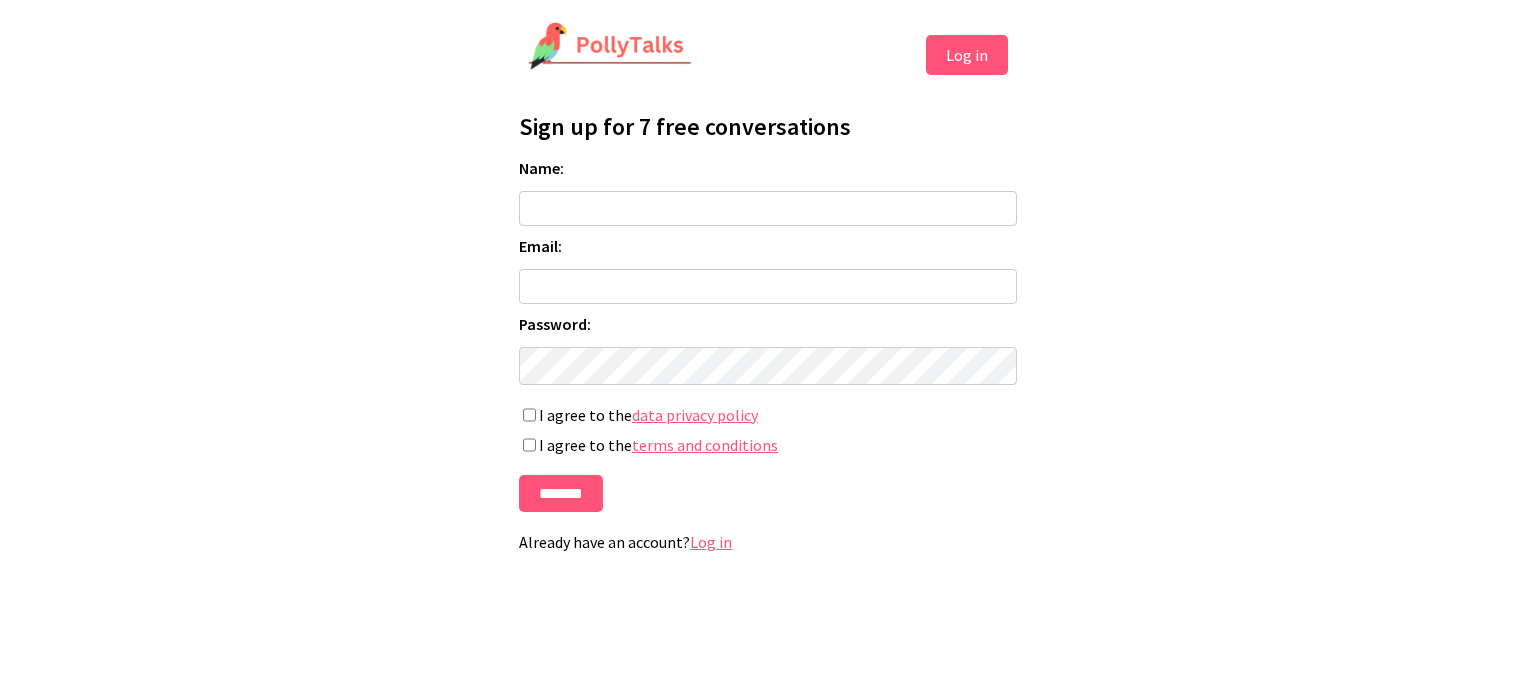 scroll, scrollTop: 0, scrollLeft: 0, axis: both 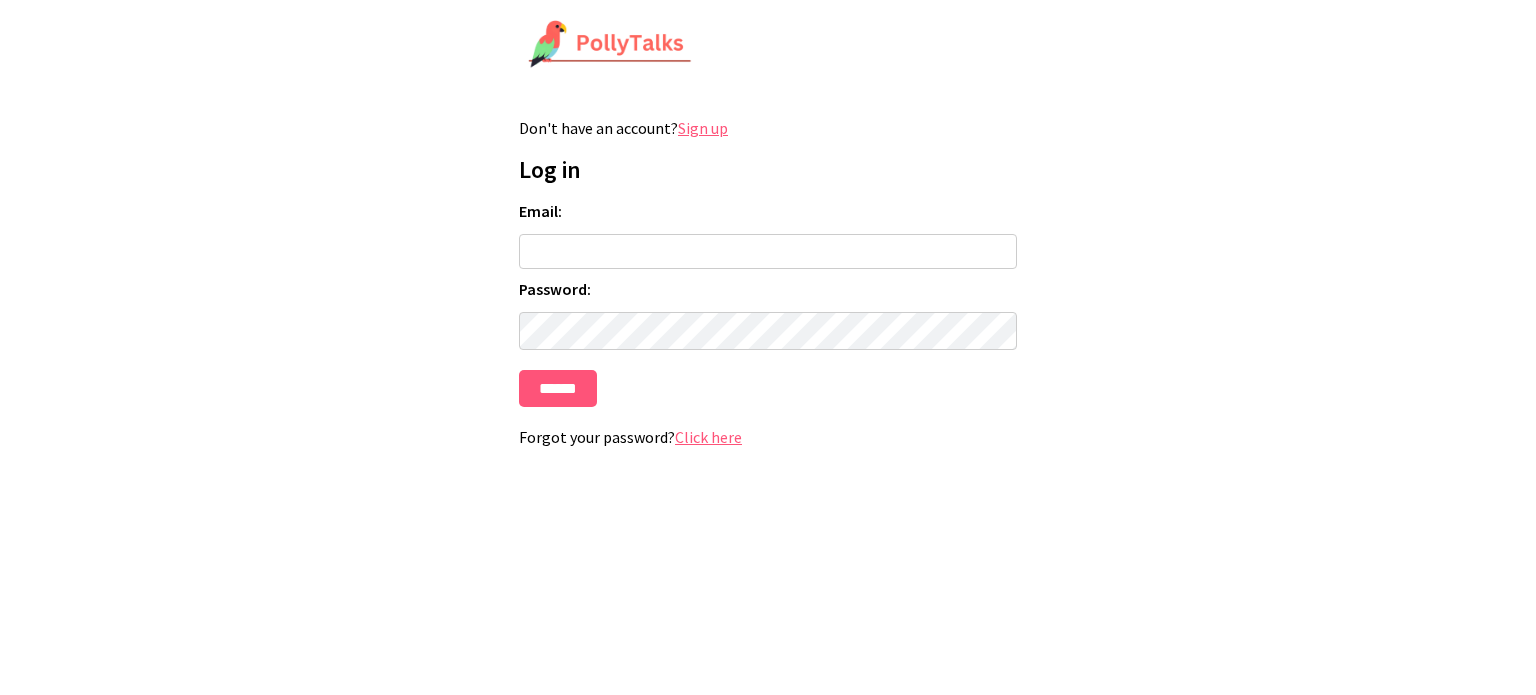 click on "Email:" at bounding box center [768, 251] 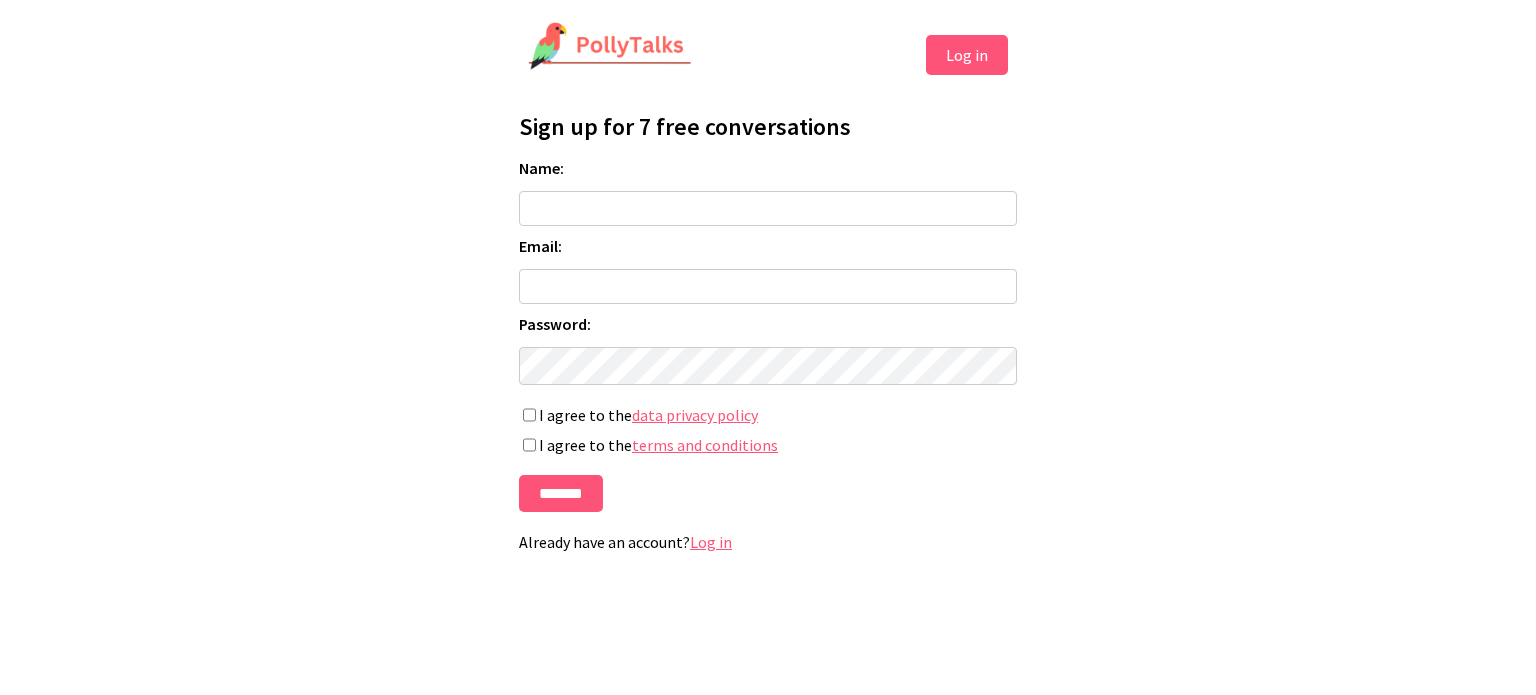 scroll, scrollTop: 0, scrollLeft: 0, axis: both 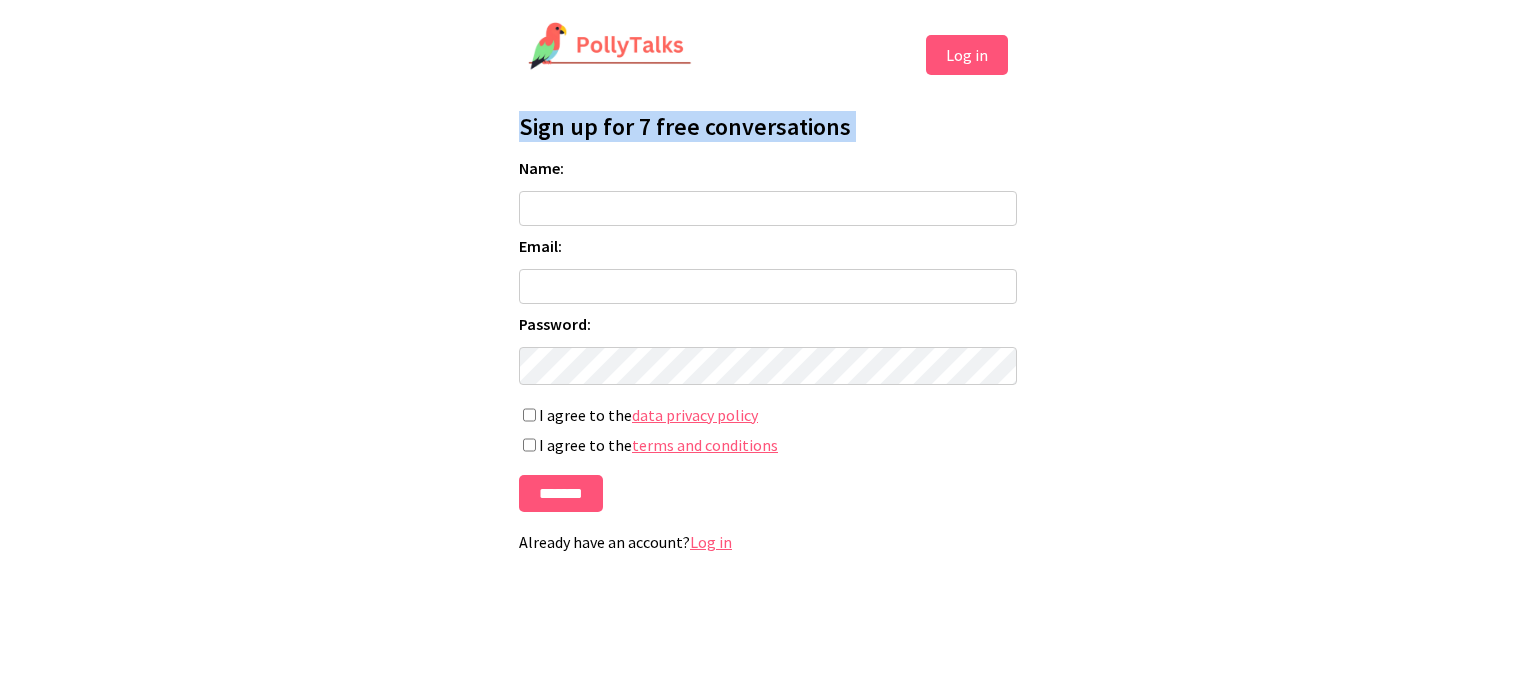 drag, startPoint x: 485, startPoint y: 107, endPoint x: 158, endPoint y: 161, distance: 331.4287 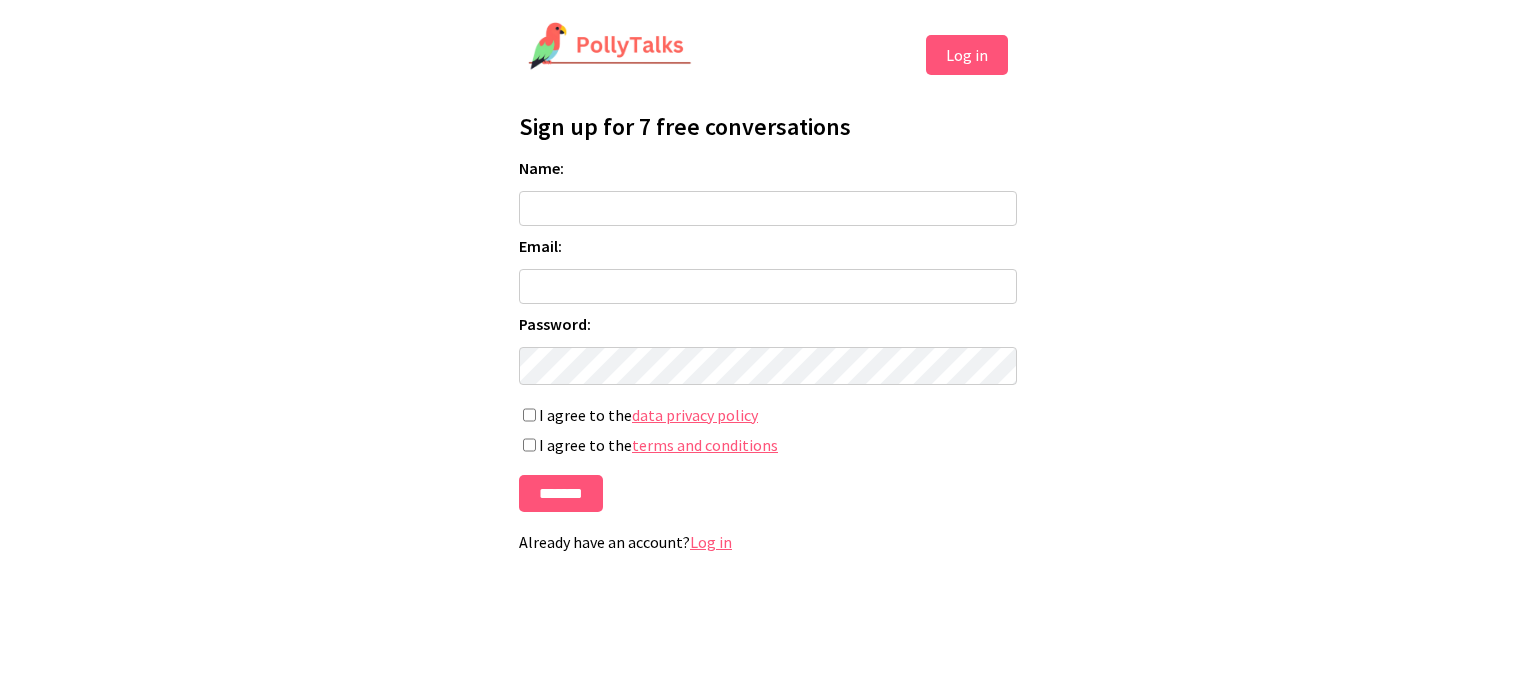 click on "Log in" at bounding box center (967, 55) 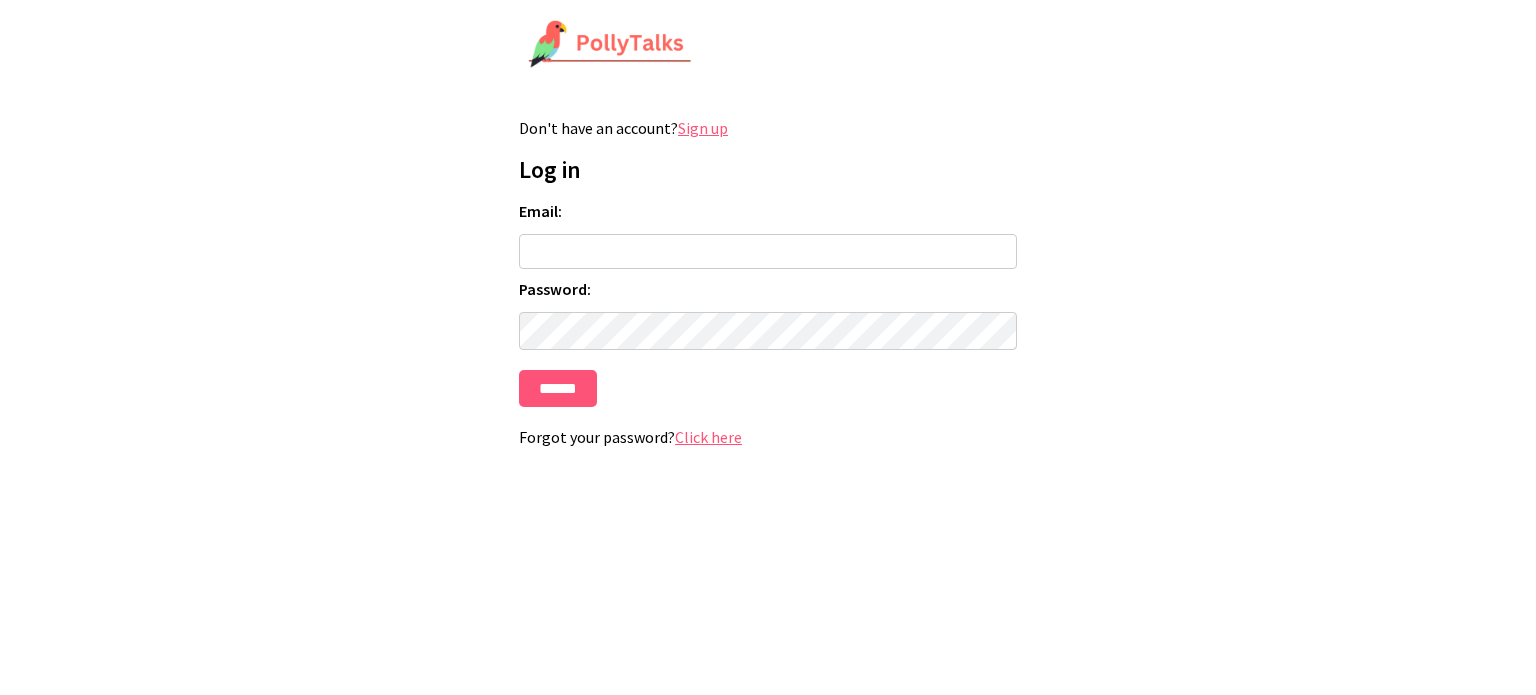 scroll, scrollTop: 0, scrollLeft: 0, axis: both 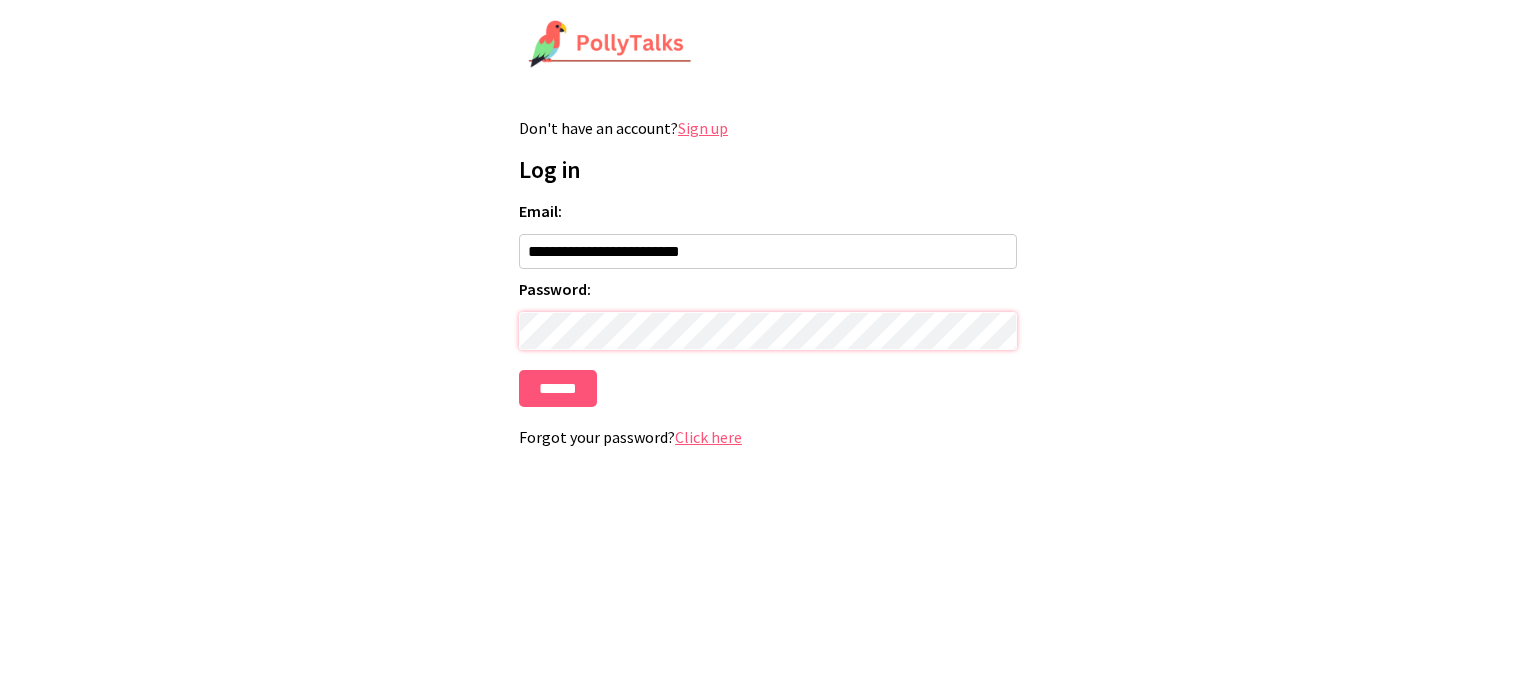click on "******" at bounding box center [558, 388] 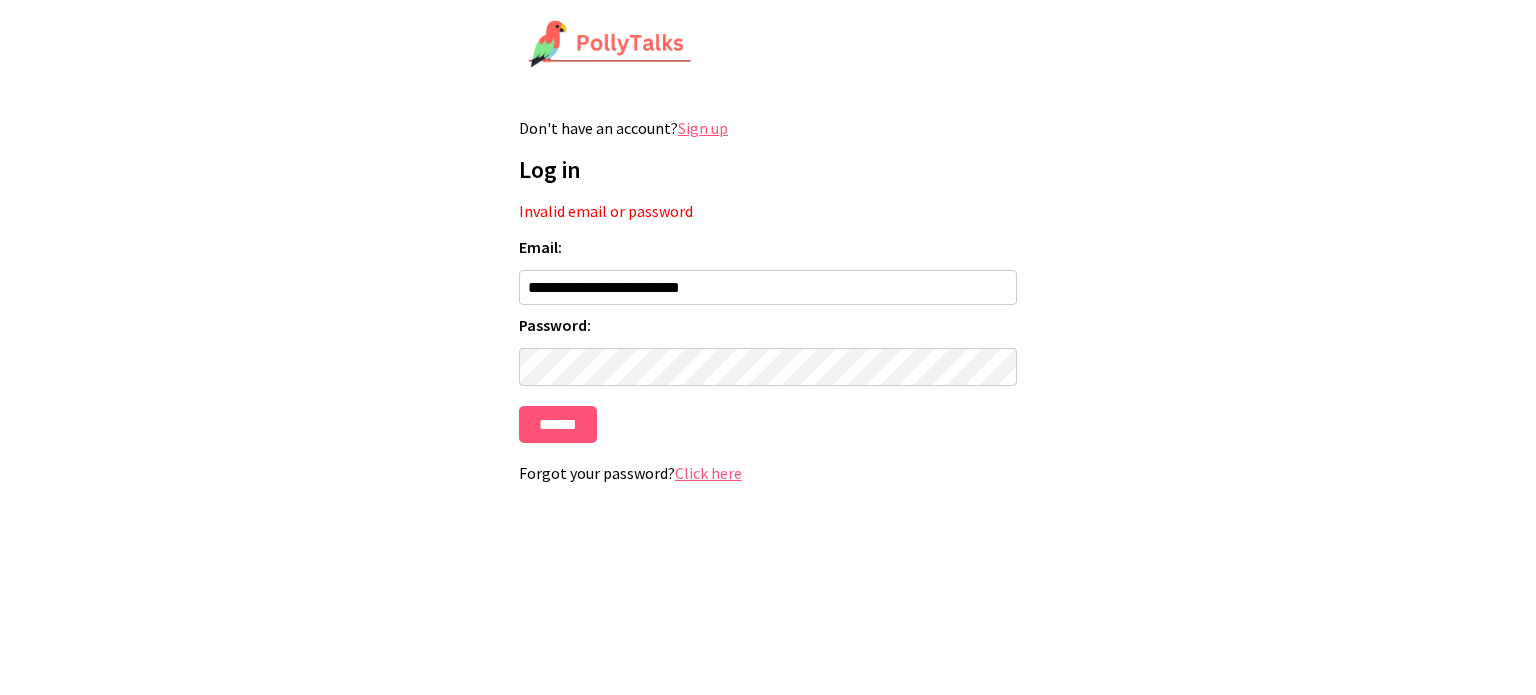 scroll, scrollTop: 0, scrollLeft: 0, axis: both 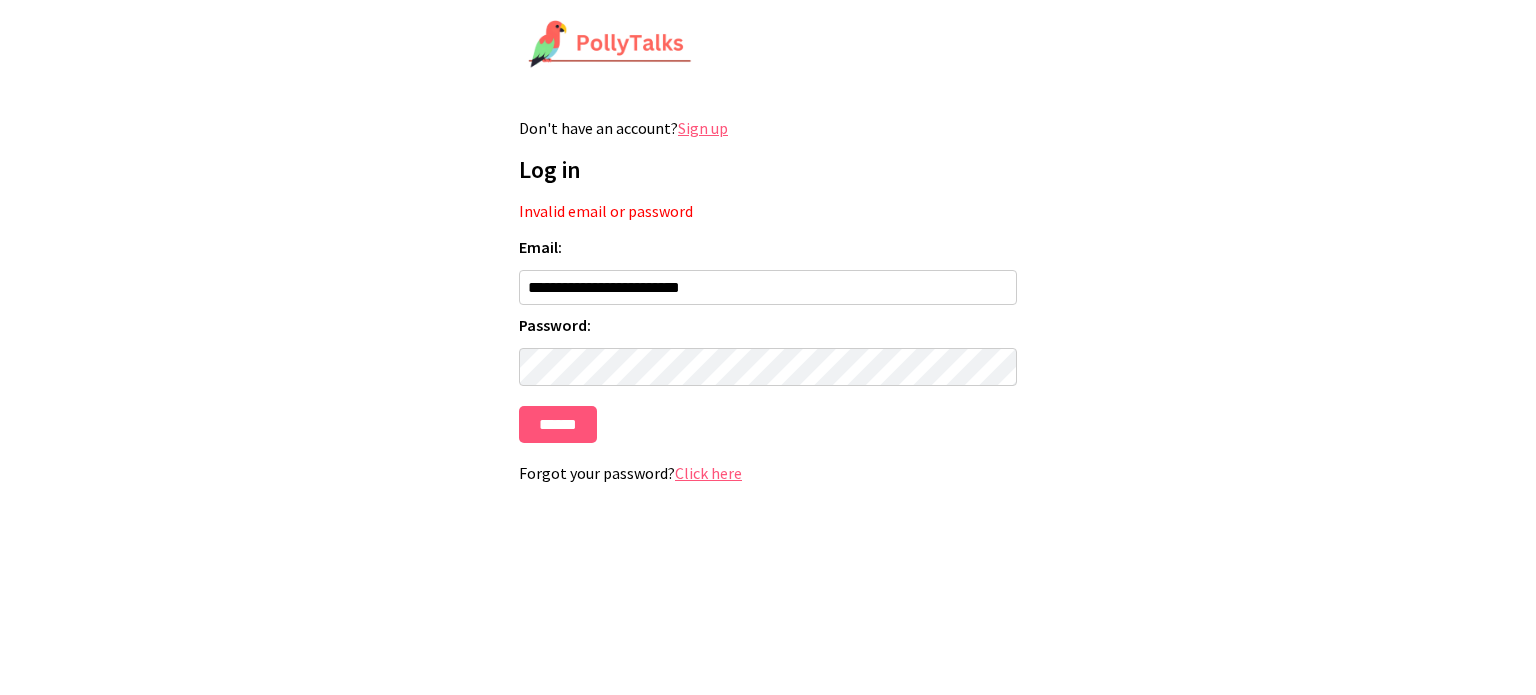 click on "Don't have an account?  Sign up
Log in
Invalid email or password
Email:
[EMAIL]
Password:
[PASSWORD]
Forgot your password?  Click here" at bounding box center (768, 298) 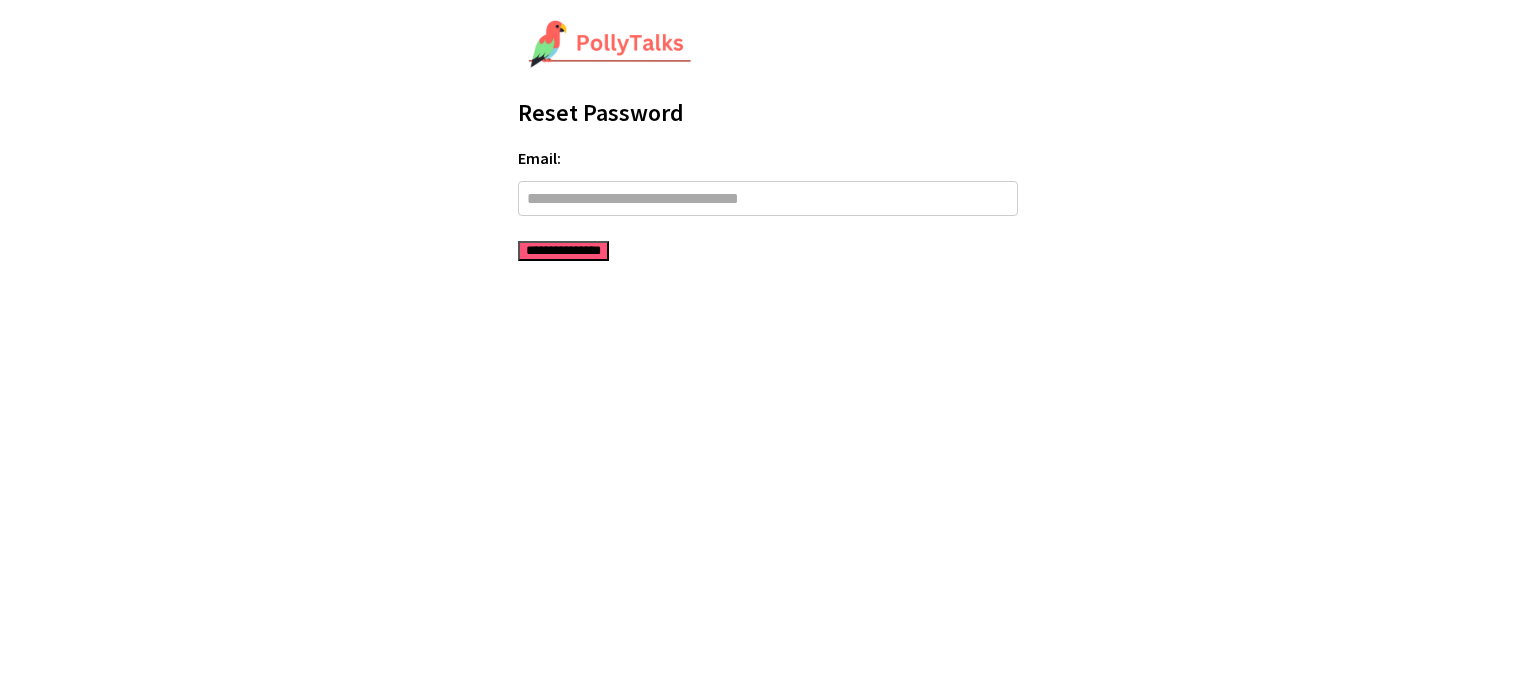 scroll, scrollTop: 0, scrollLeft: 0, axis: both 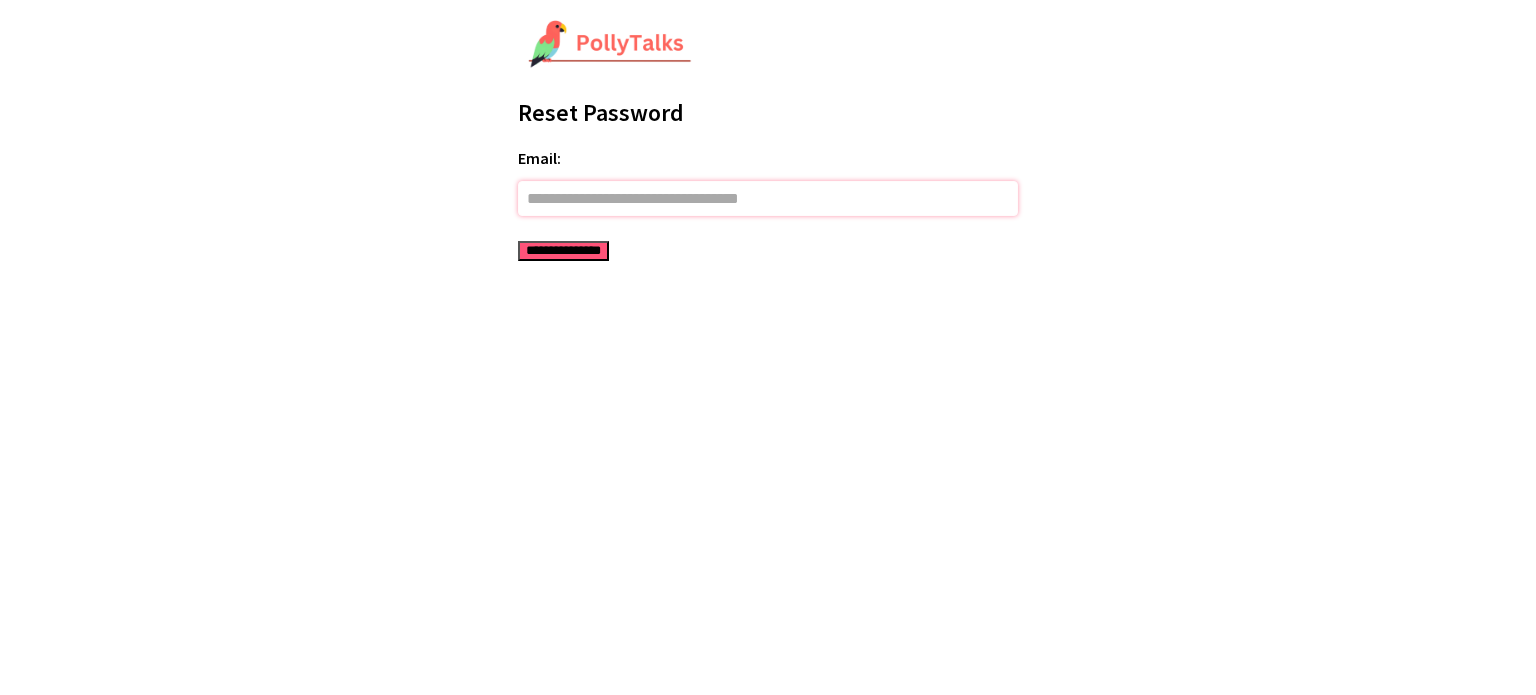 click on "Email:" at bounding box center [768, 198] 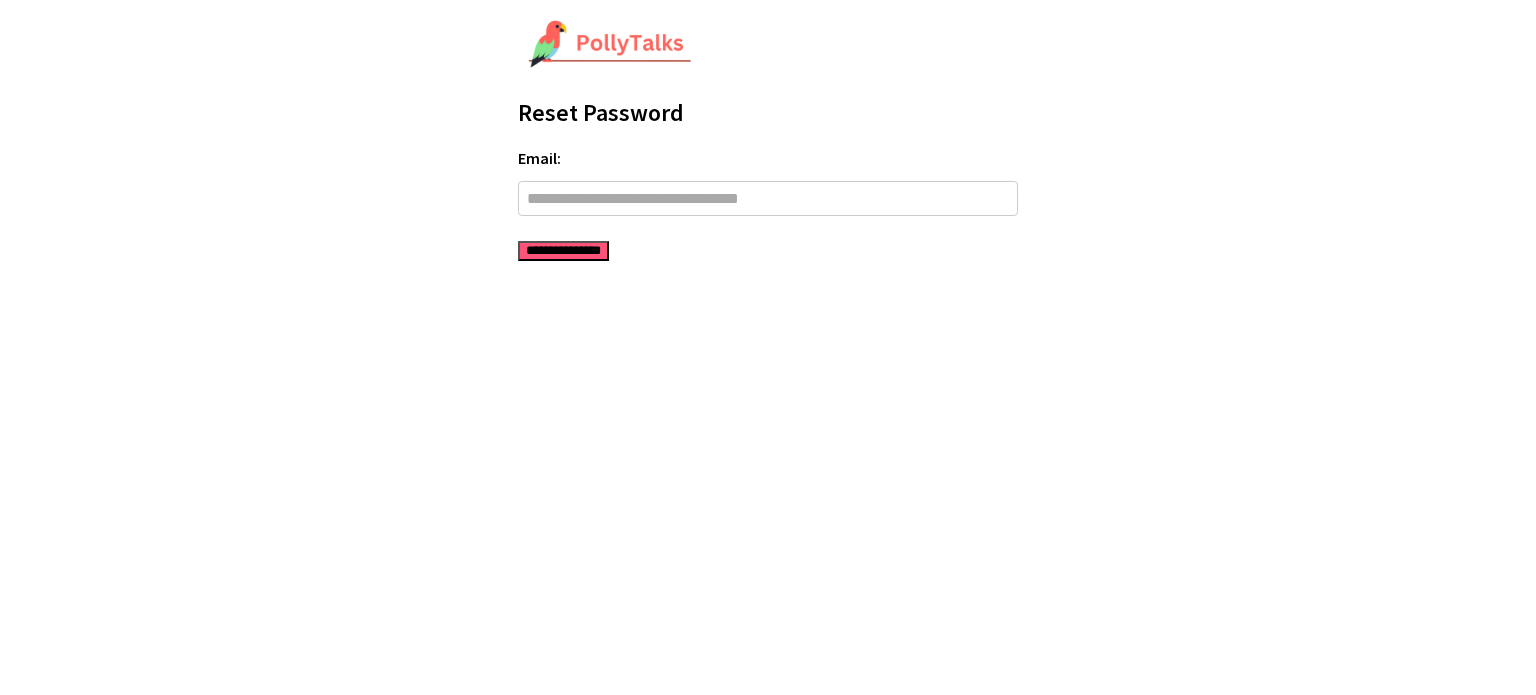 click on "**********" at bounding box center (563, 251) 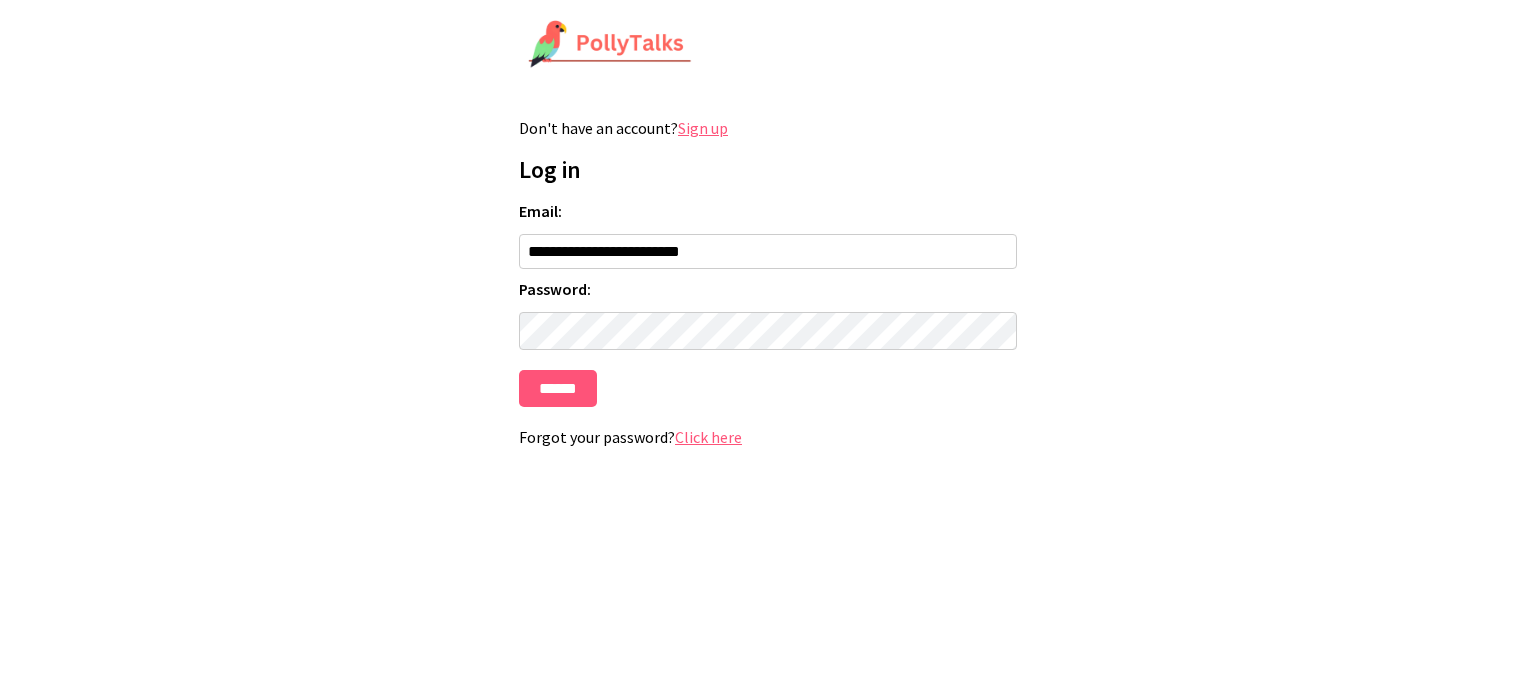 scroll, scrollTop: 0, scrollLeft: 0, axis: both 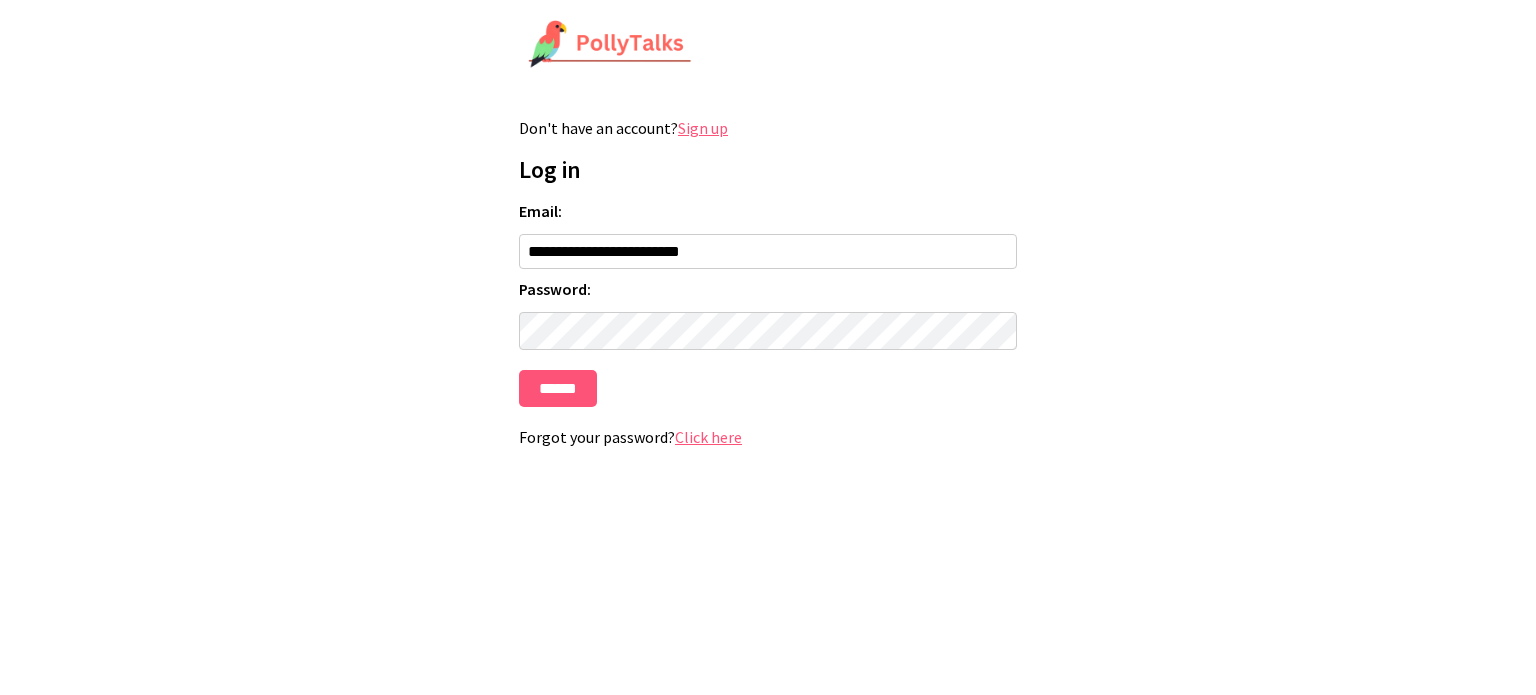 click on "Sign up" at bounding box center [703, 128] 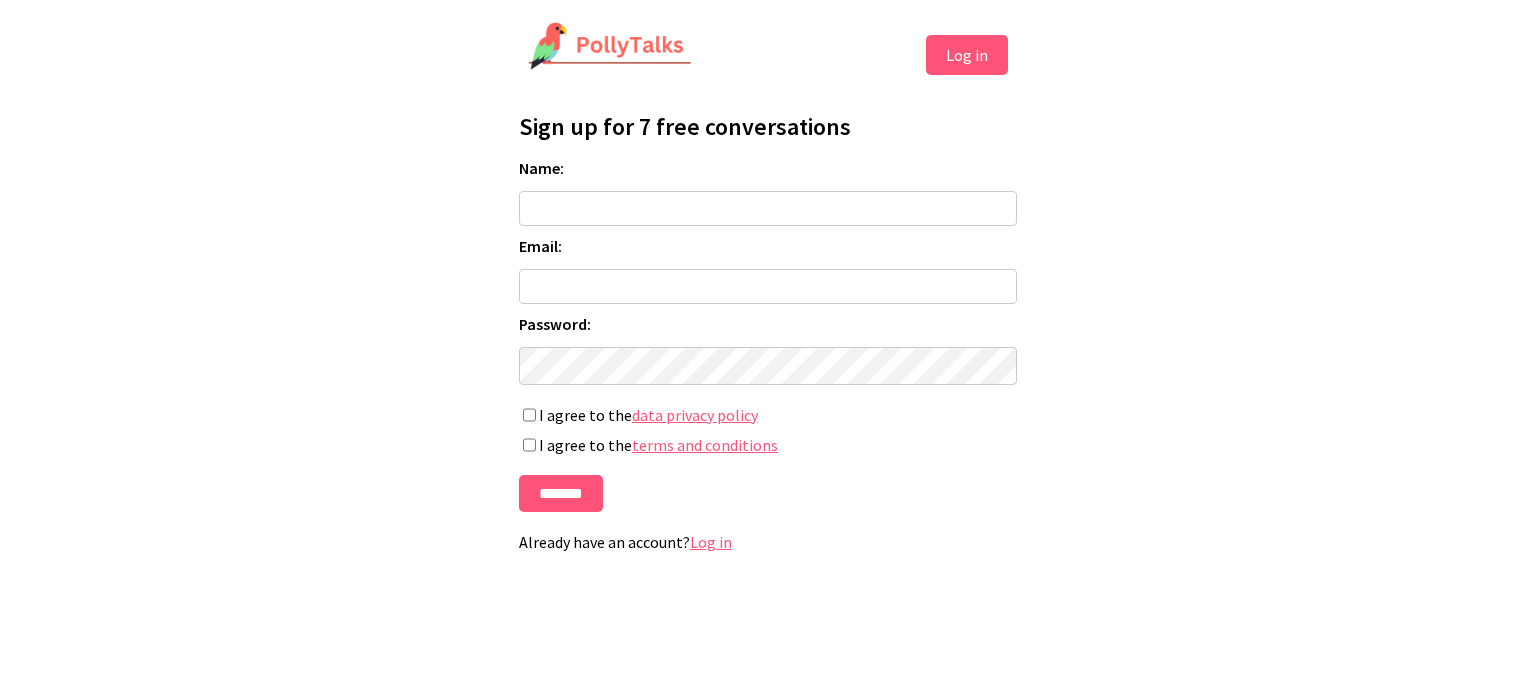 scroll, scrollTop: 0, scrollLeft: 0, axis: both 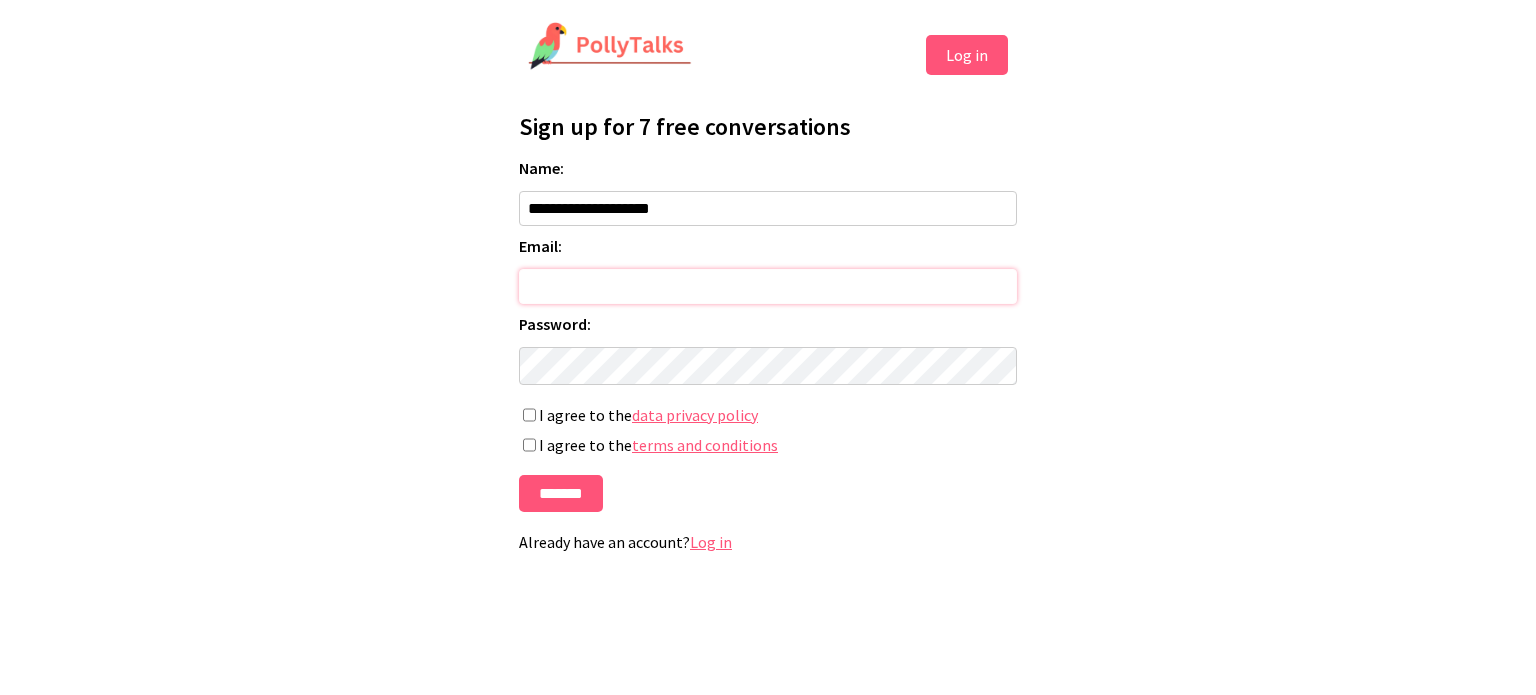 click on "Email:" at bounding box center (768, 286) 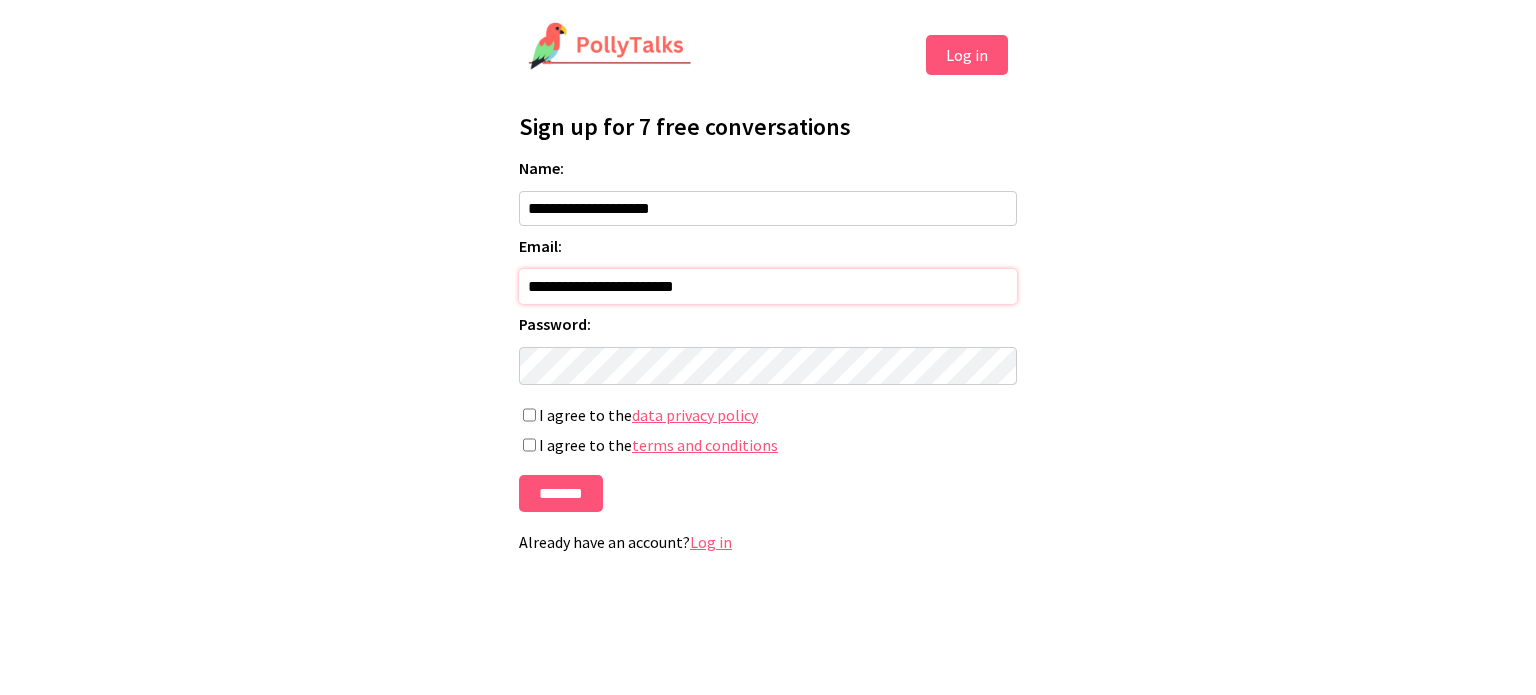 click on "**********" at bounding box center (768, 286) 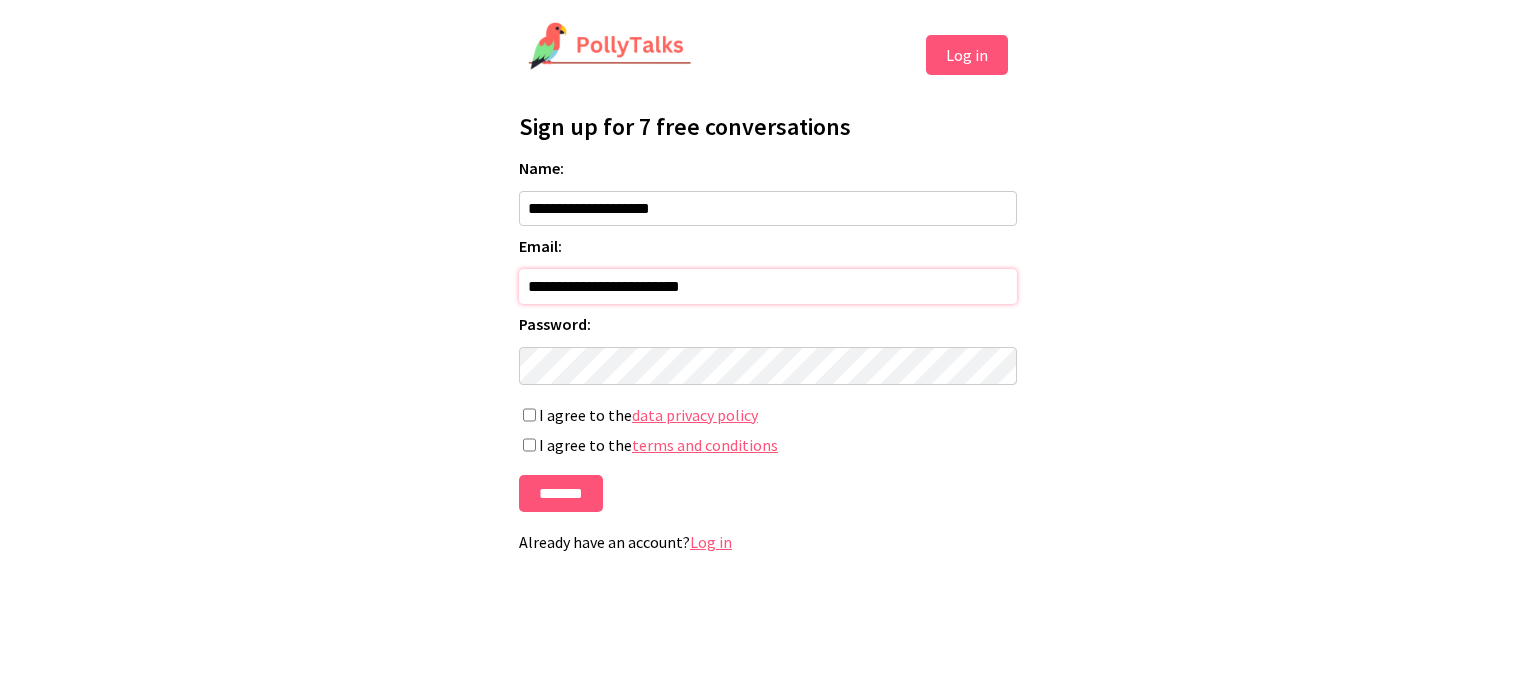 type on "**********" 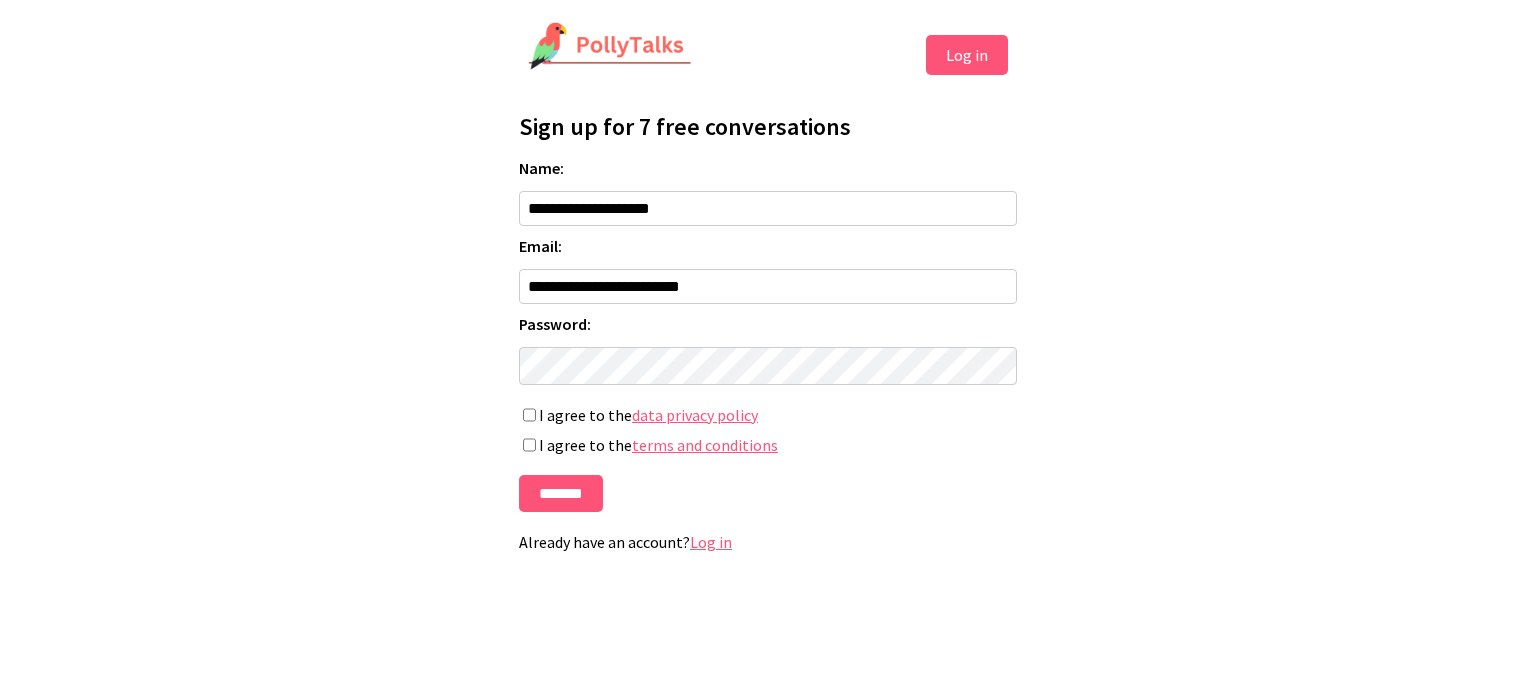 click on "**********" at bounding box center (768, 335) 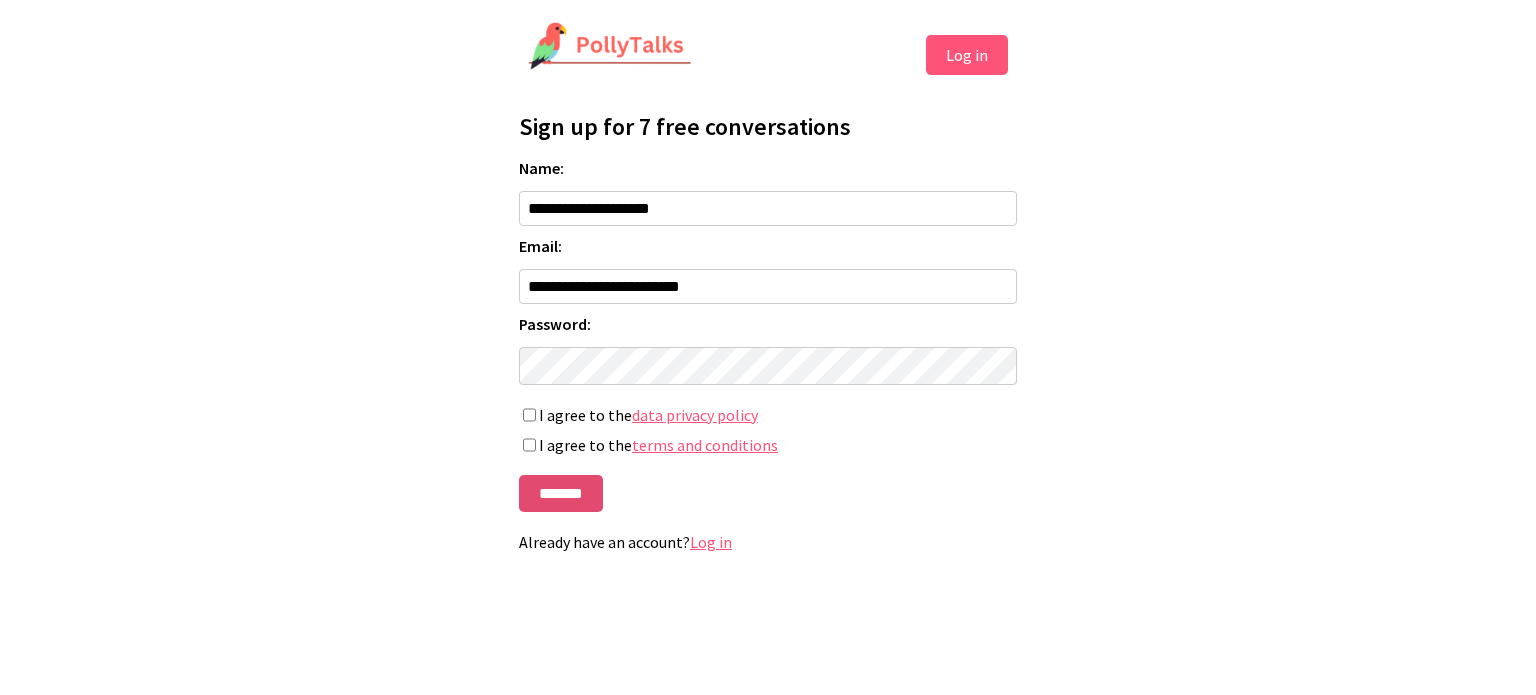 click on "*******" at bounding box center (561, 493) 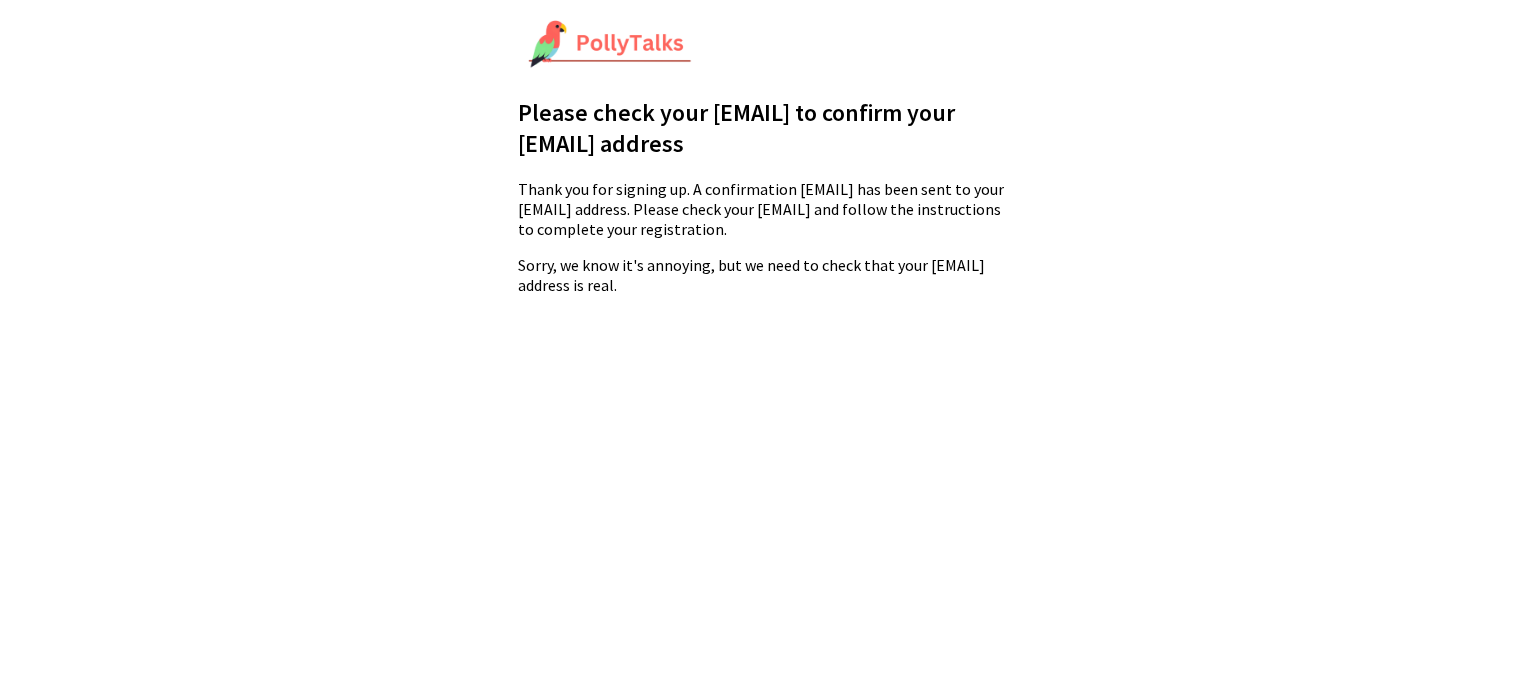scroll, scrollTop: 0, scrollLeft: 0, axis: both 